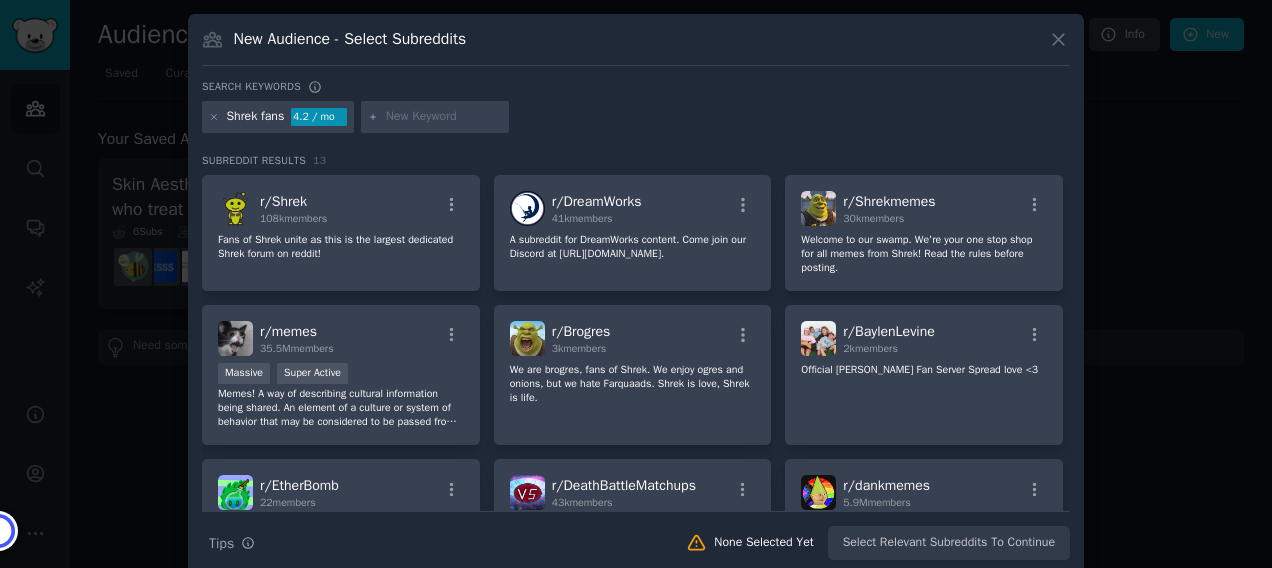 scroll, scrollTop: 0, scrollLeft: 0, axis: both 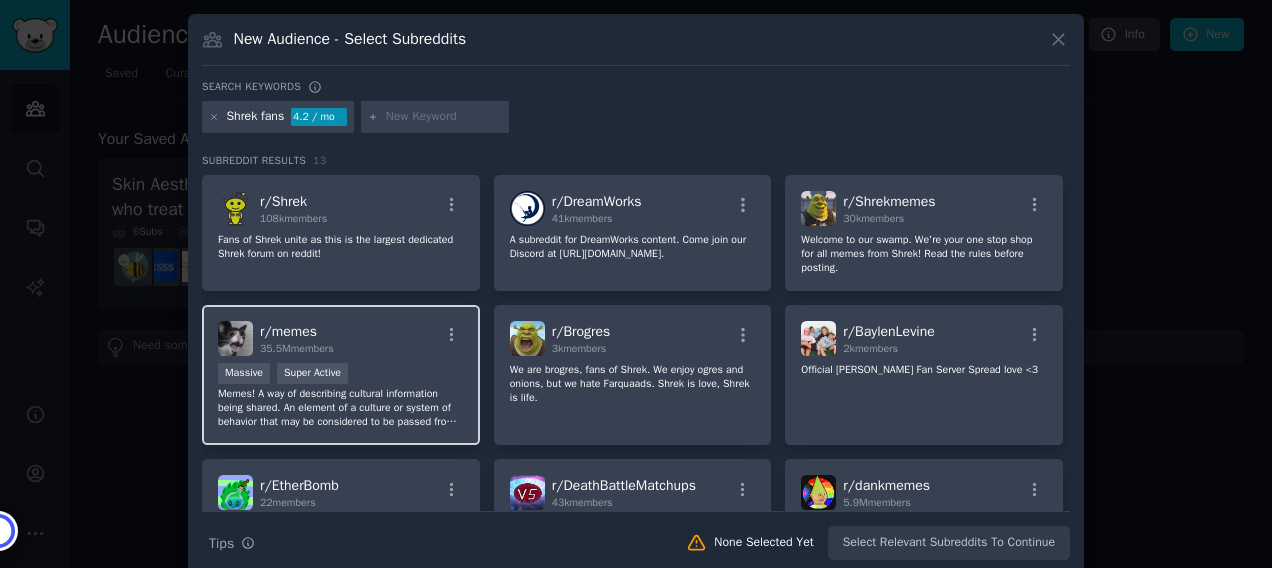 click on "Massive Super Active" at bounding box center (341, 375) 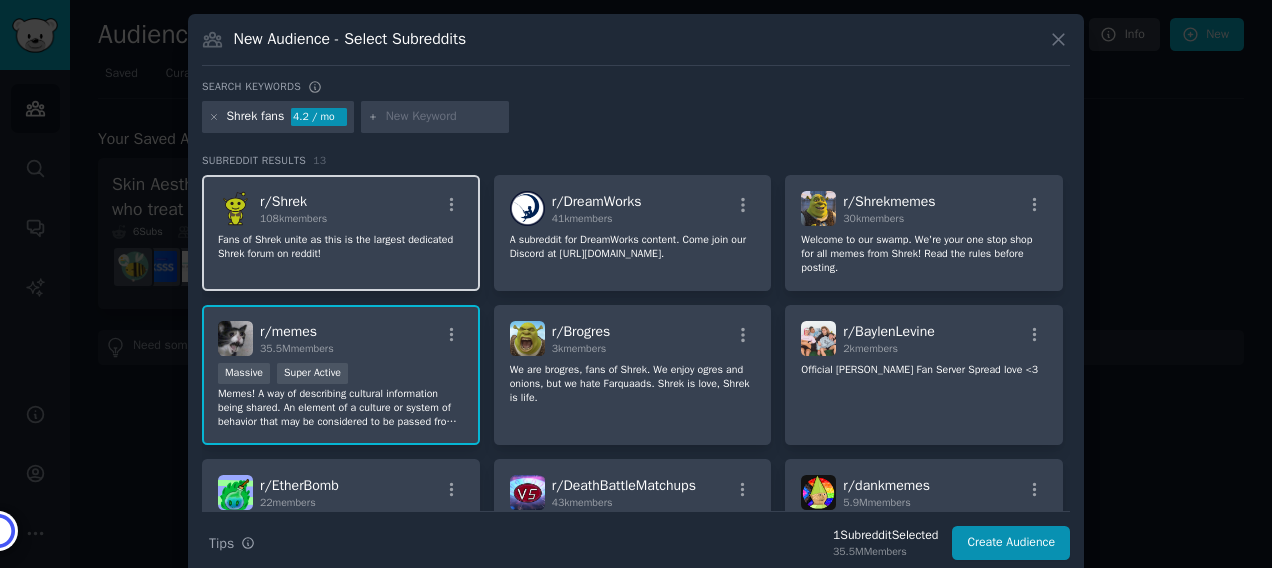 click on "Fans of Shrek unite as this is the largest dedicated Shrek forum on reddit!" 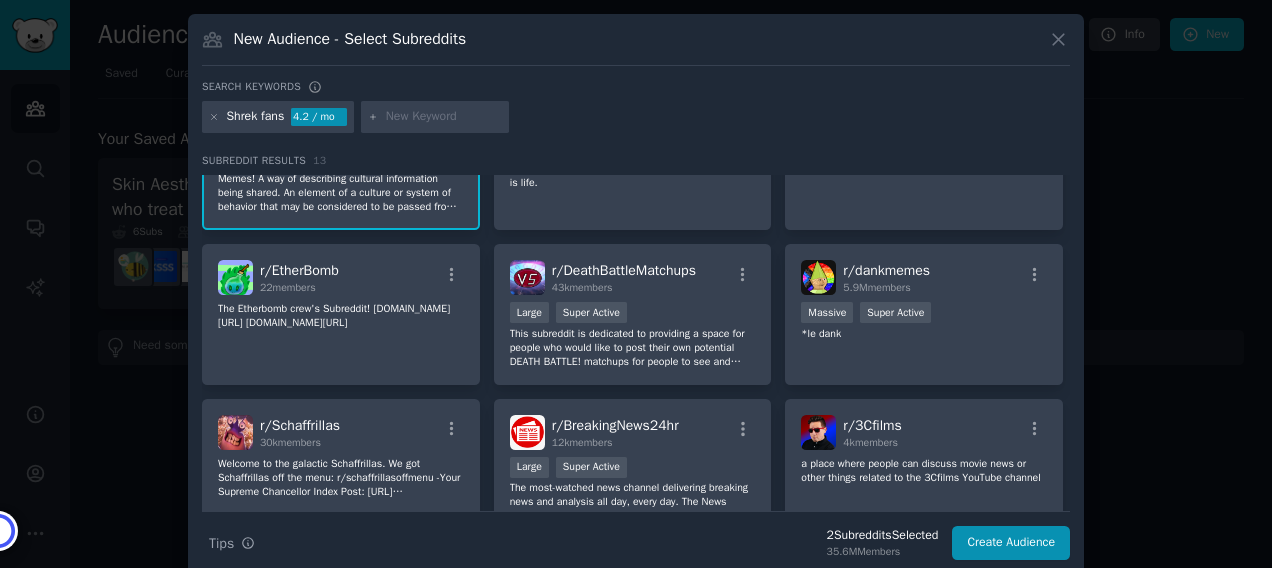 scroll, scrollTop: 0, scrollLeft: 0, axis: both 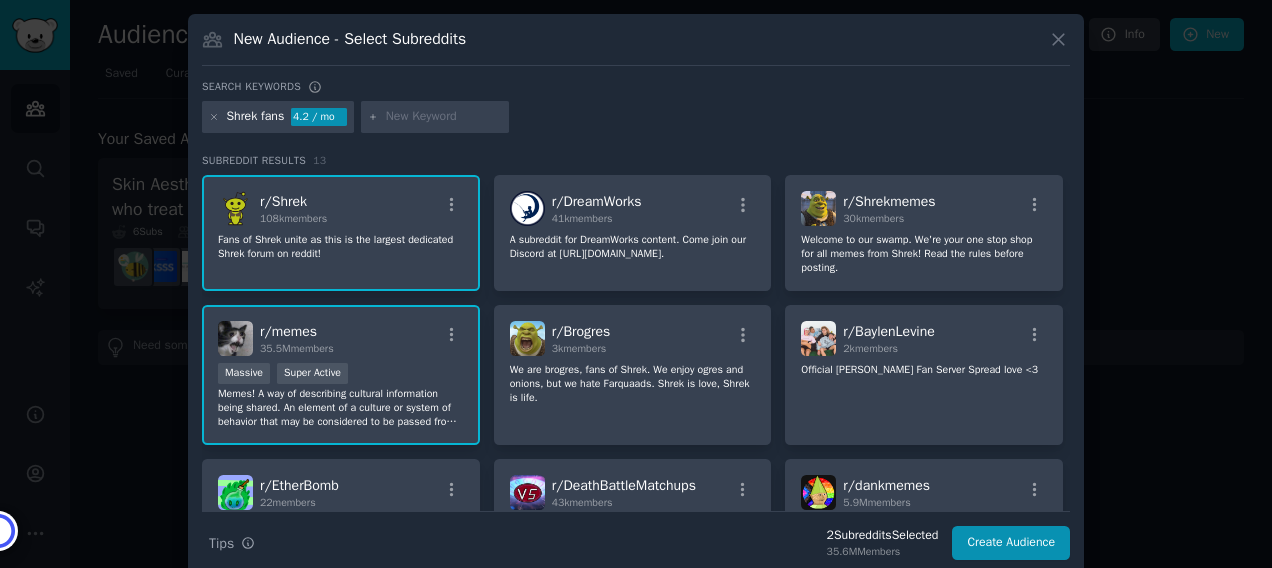 click on "4.2 / mo" at bounding box center [319, 117] 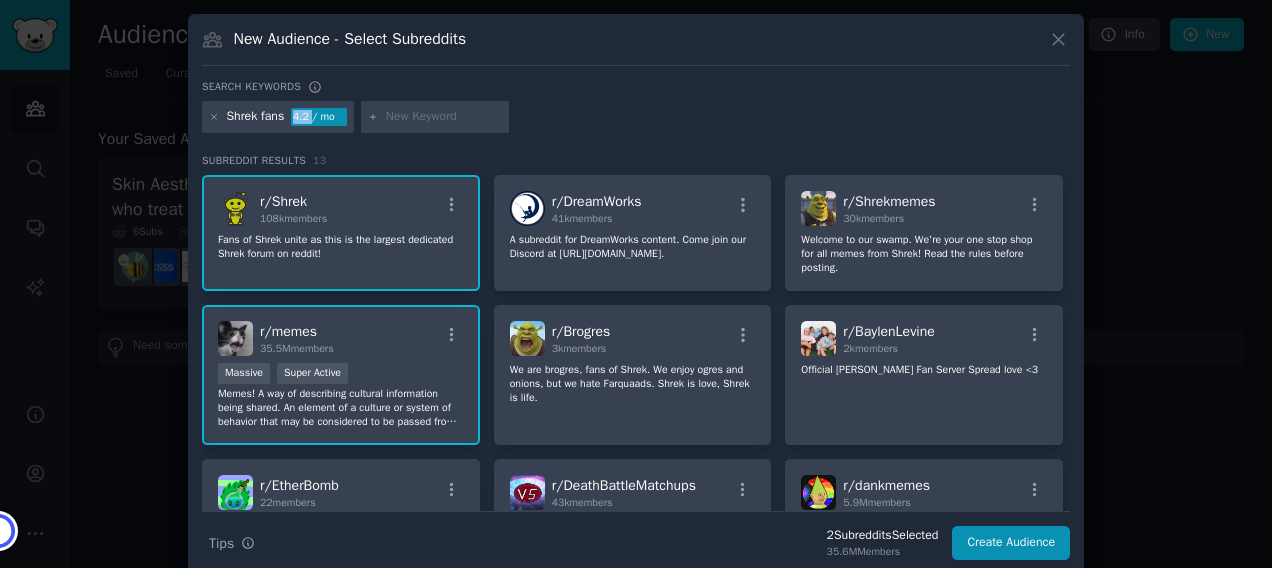 click on "4.2 / mo" at bounding box center [319, 117] 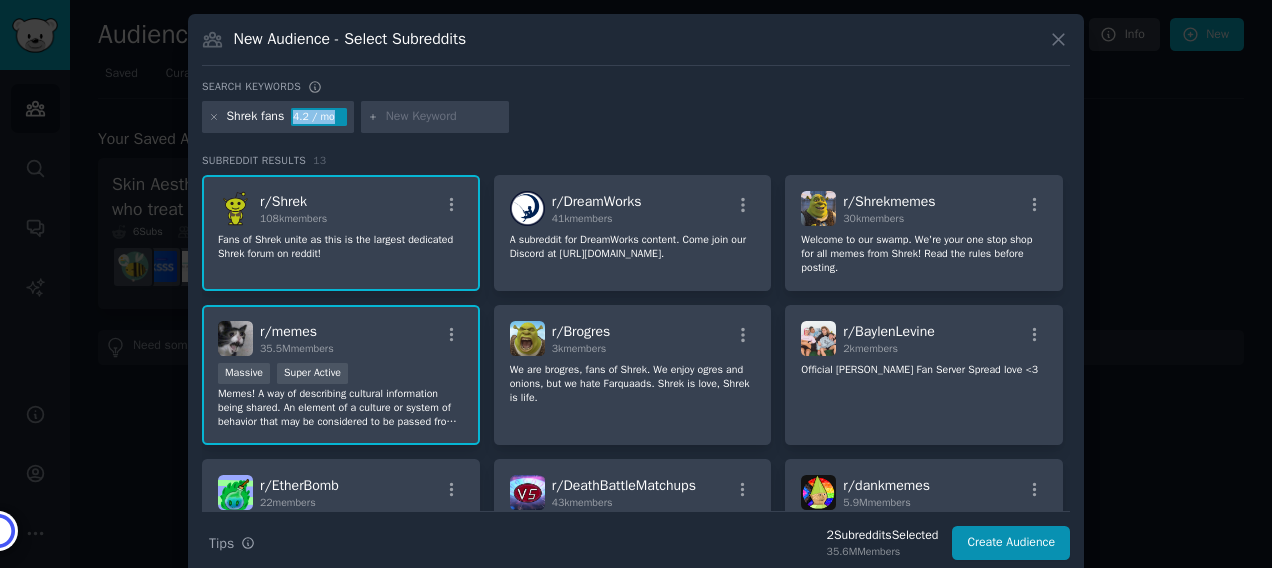 click on "4.2 / mo" at bounding box center (319, 117) 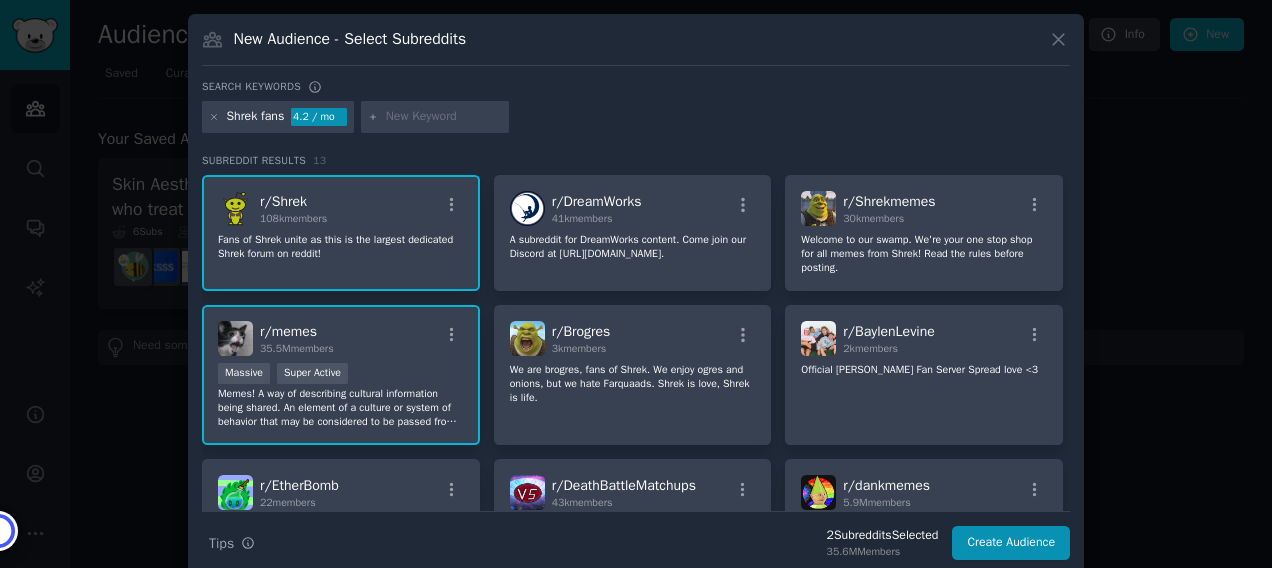 click on "Shrek fans" at bounding box center [256, 117] 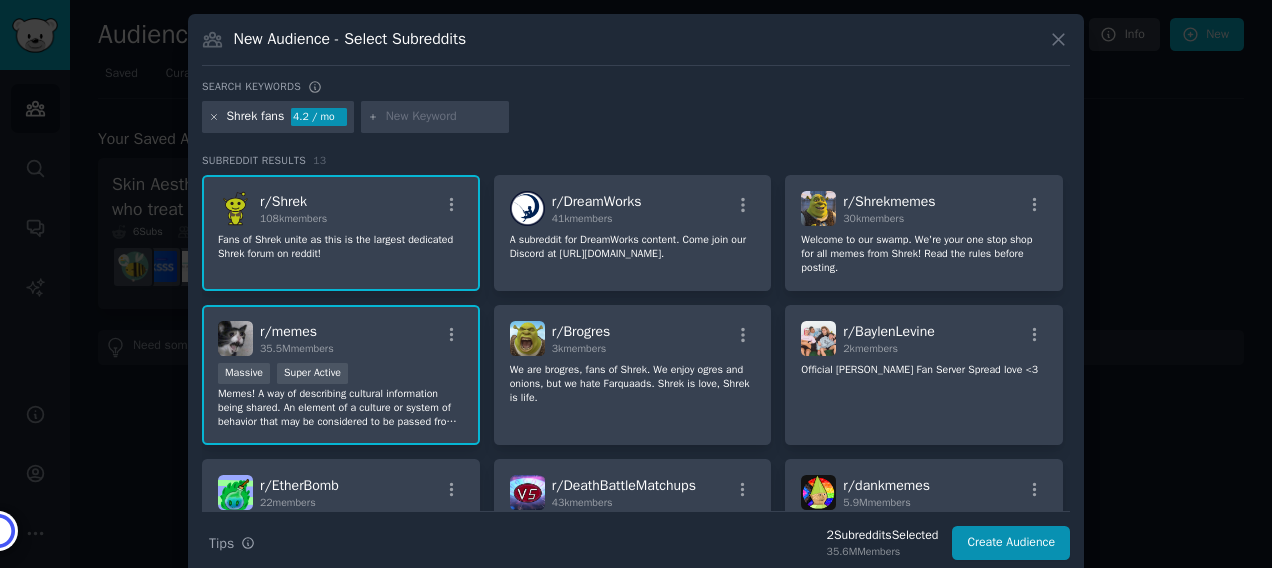 click 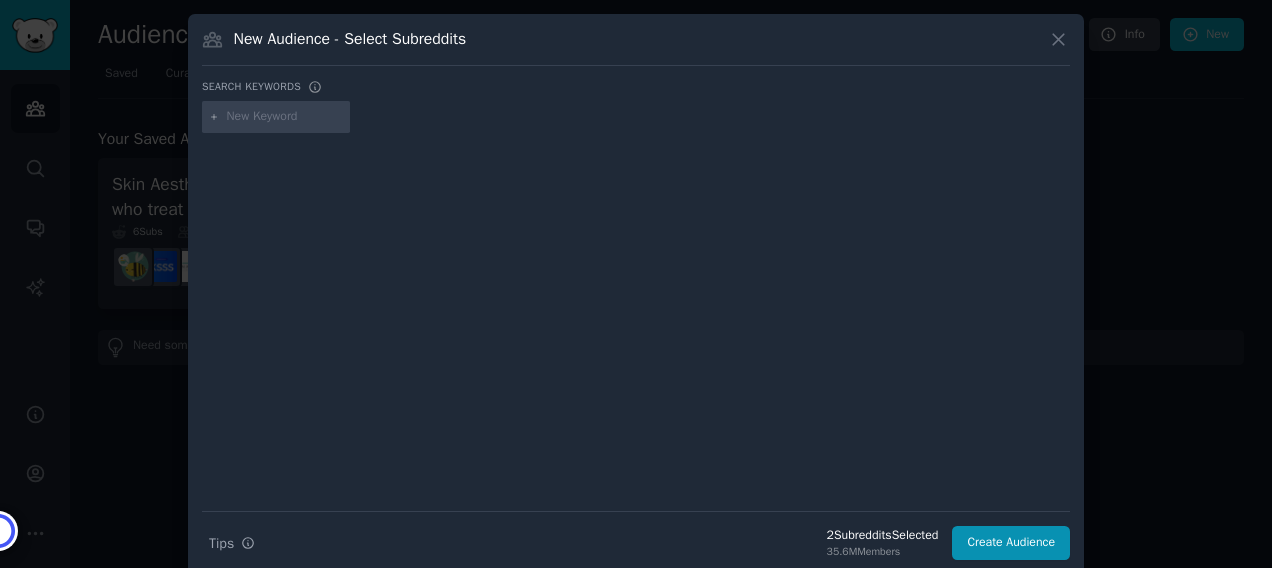 click at bounding box center (285, 117) 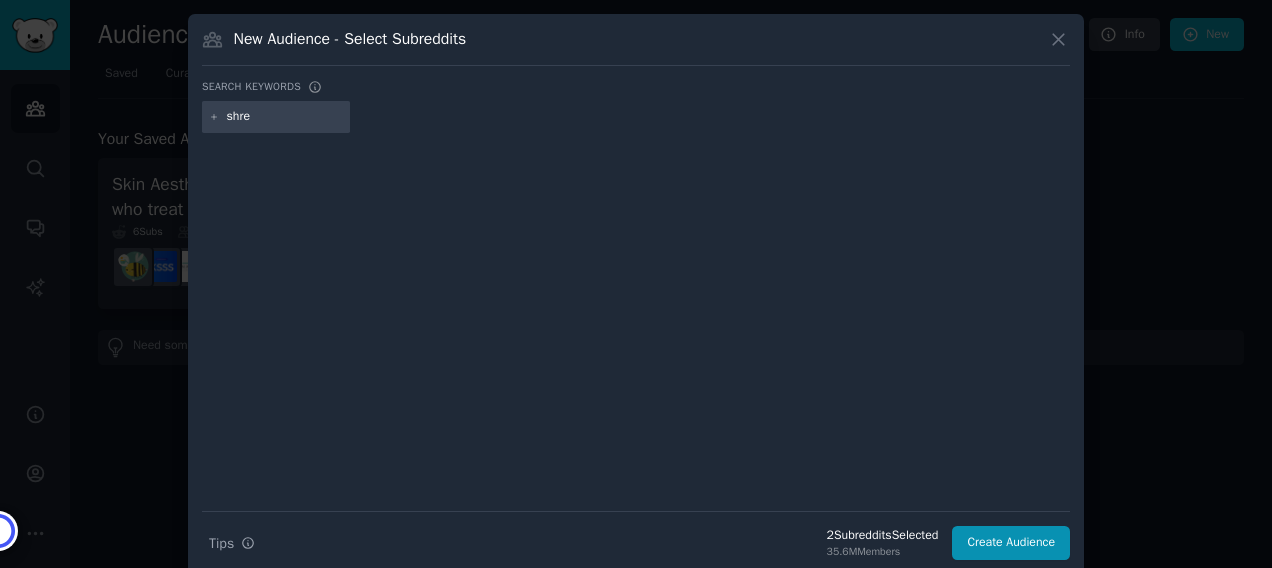 type on "shrek" 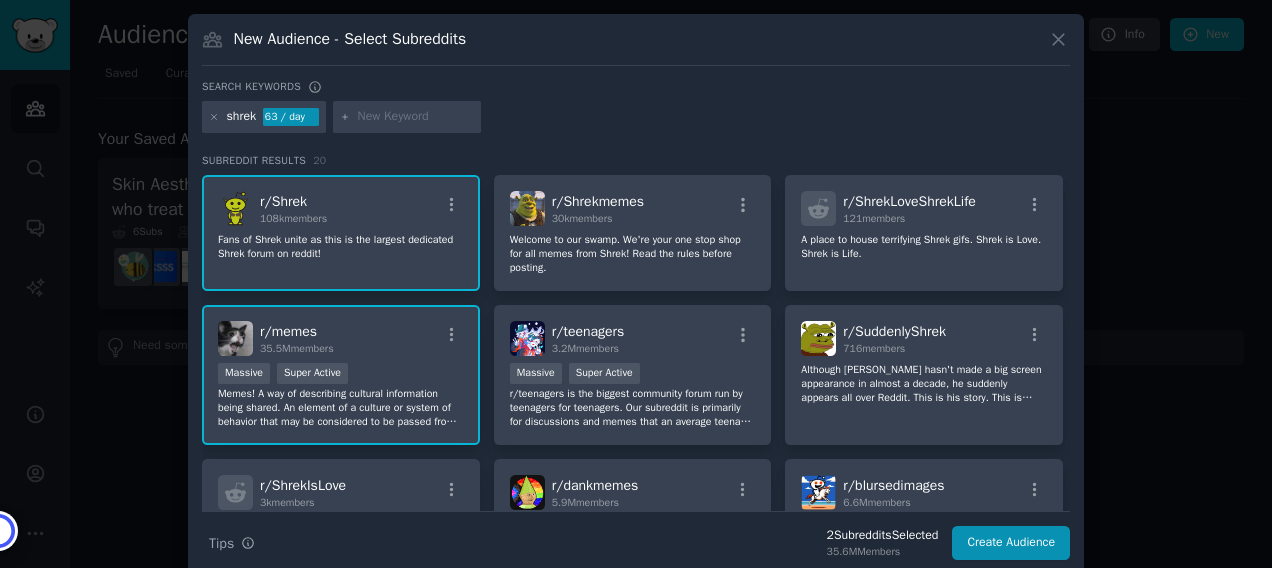click on "shrek" at bounding box center (242, 117) 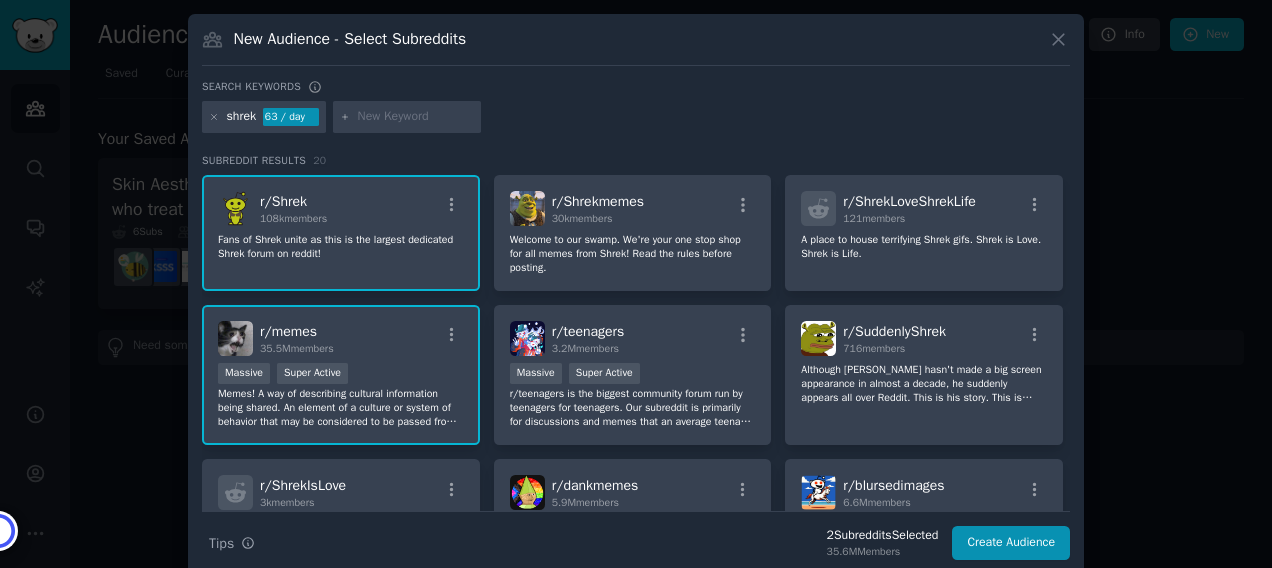 click at bounding box center [416, 117] 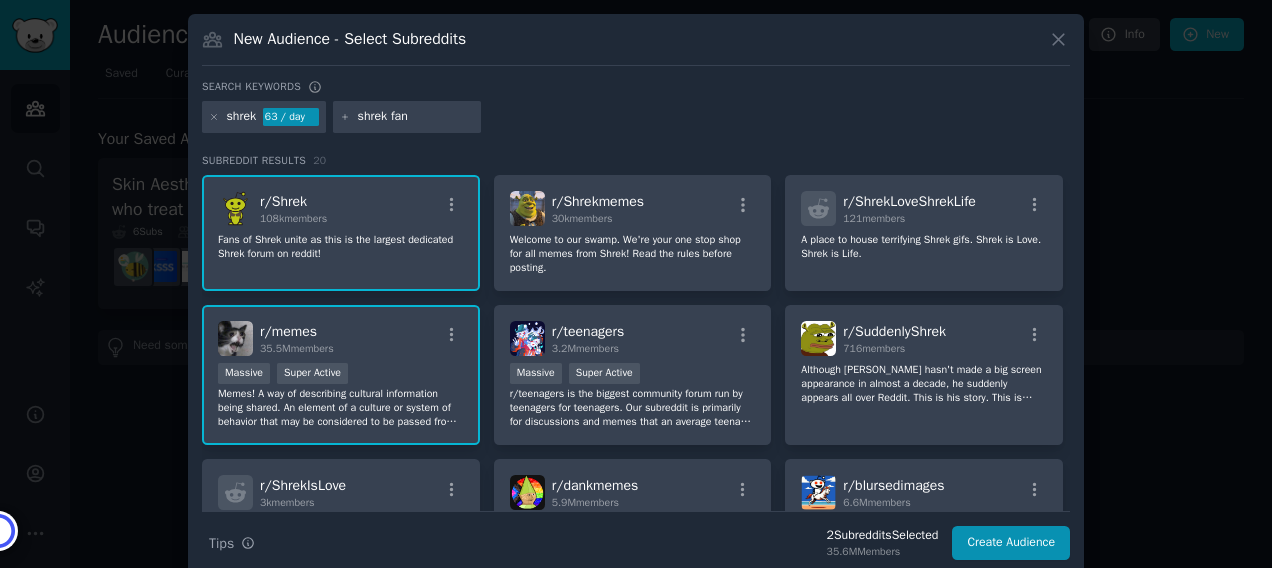 type on "shrek fans" 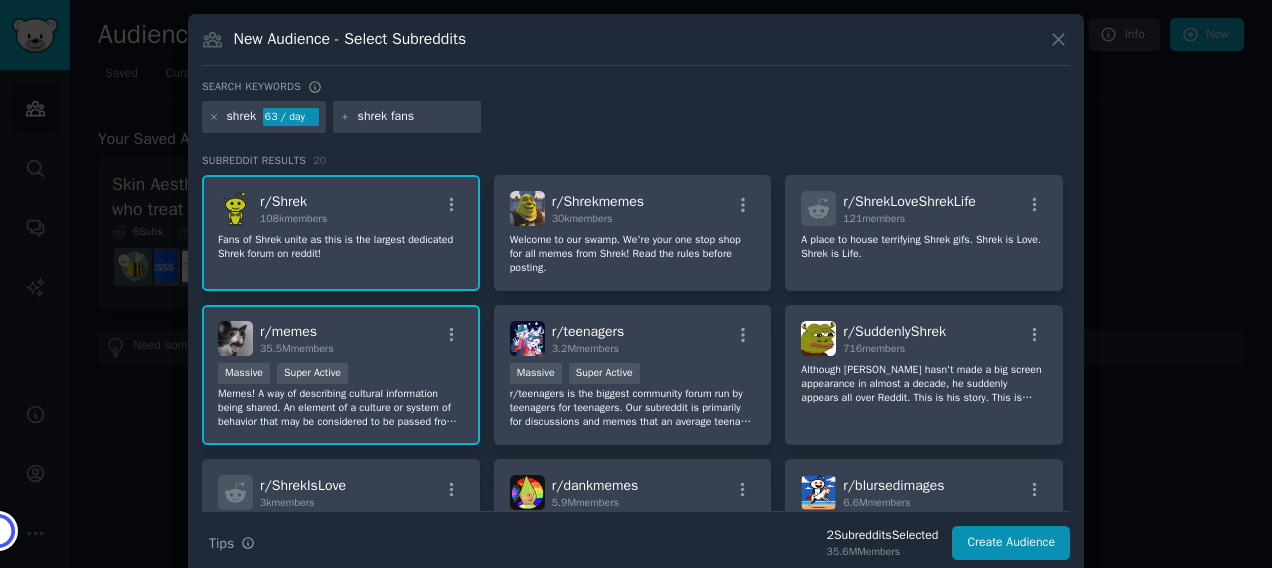 type 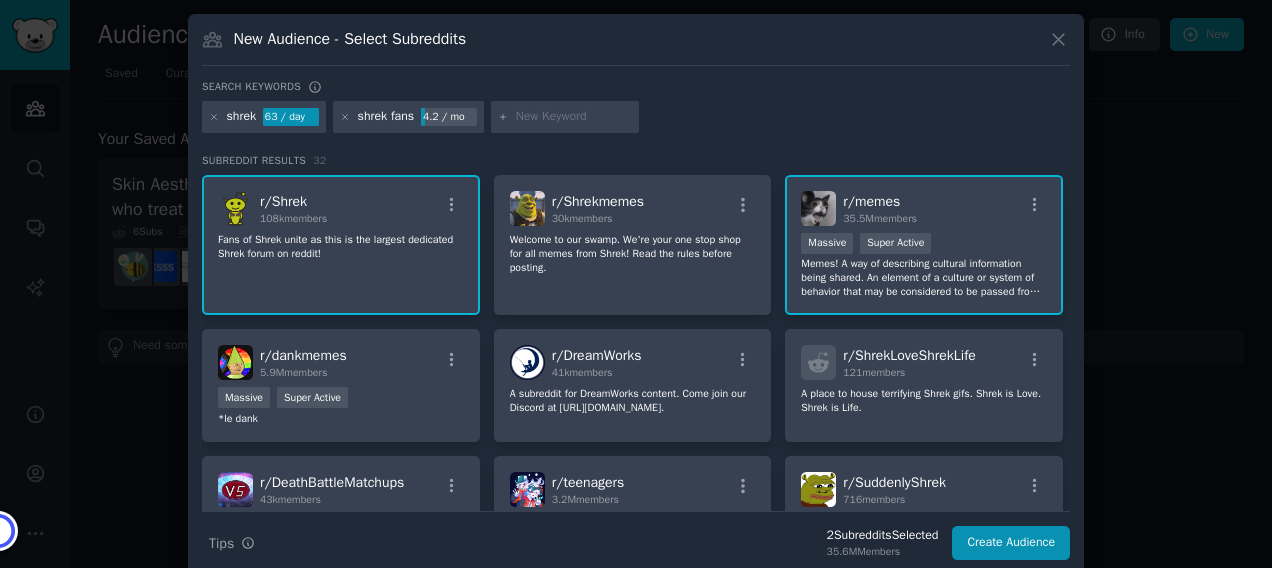 scroll, scrollTop: 19, scrollLeft: 0, axis: vertical 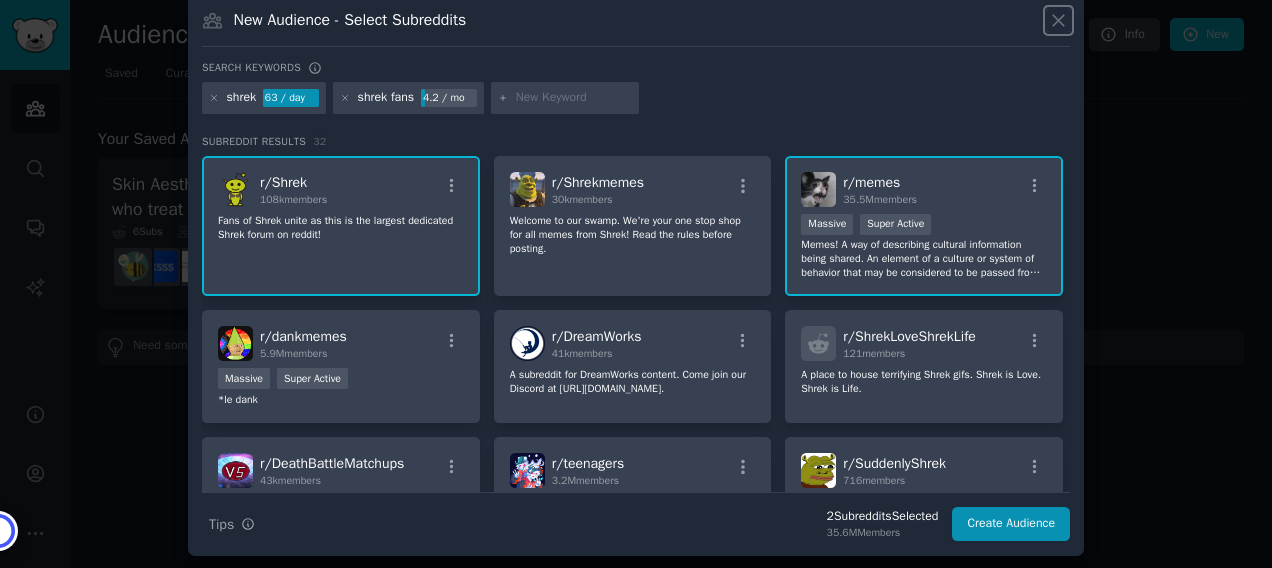 click 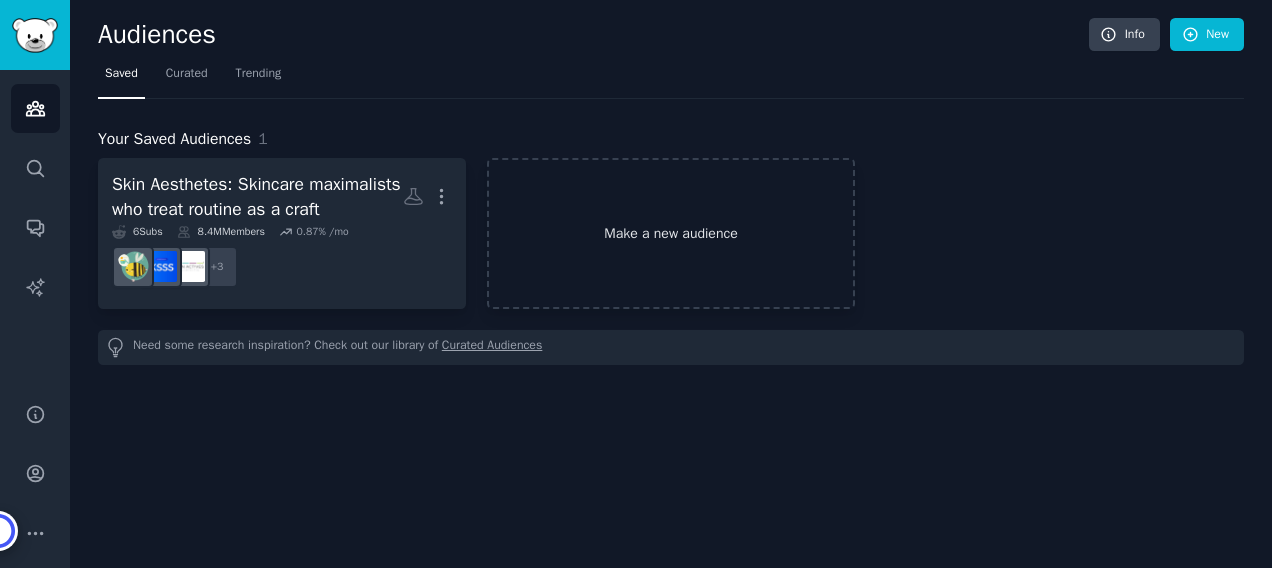 click on "Make a new audience" at bounding box center [671, 233] 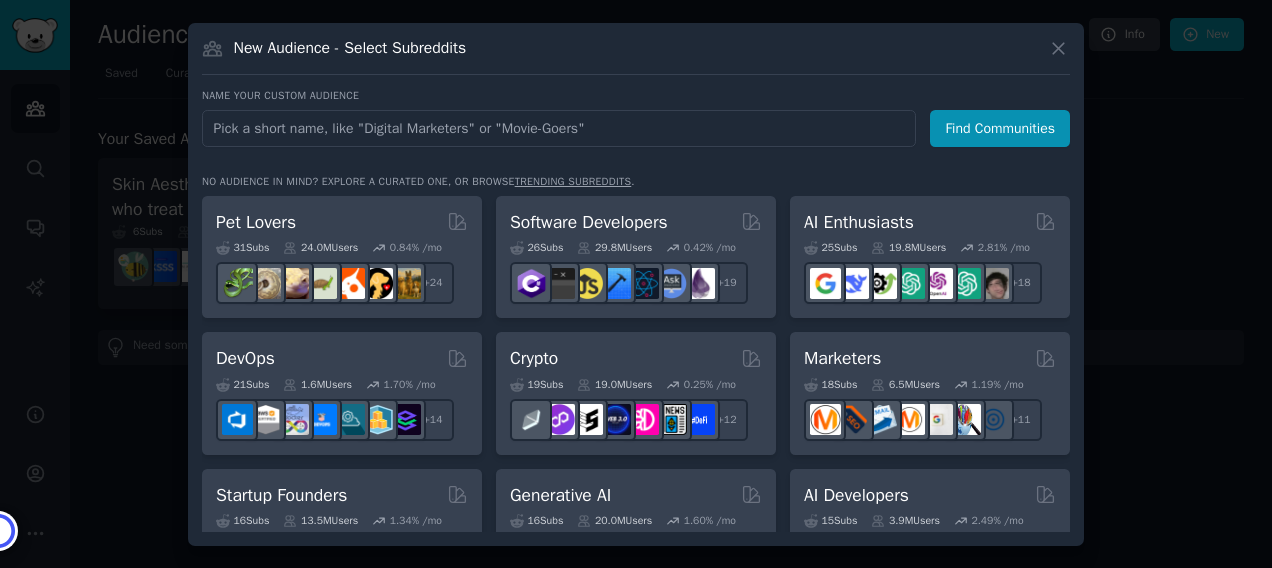 click at bounding box center (559, 128) 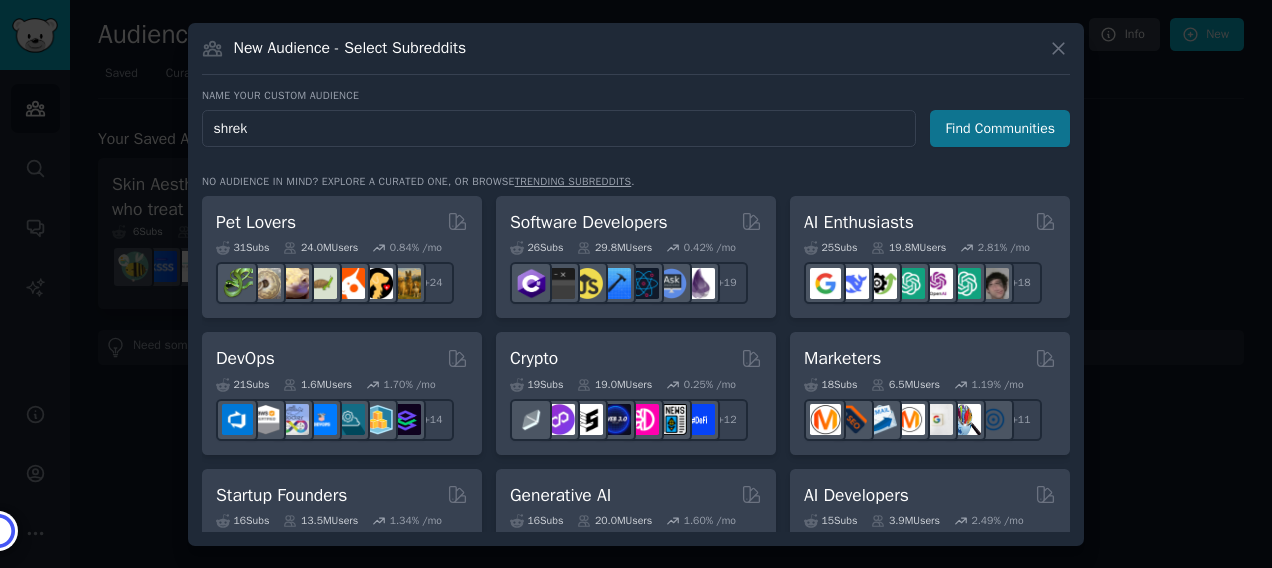 type on "shrek" 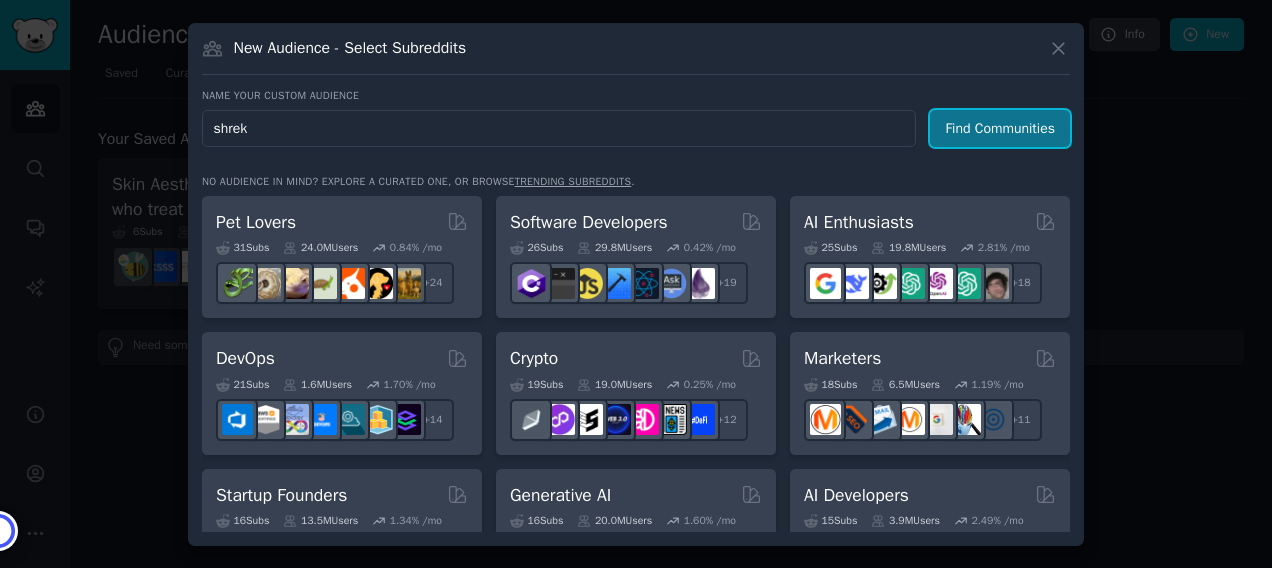 click on "Find Communities" at bounding box center [1000, 128] 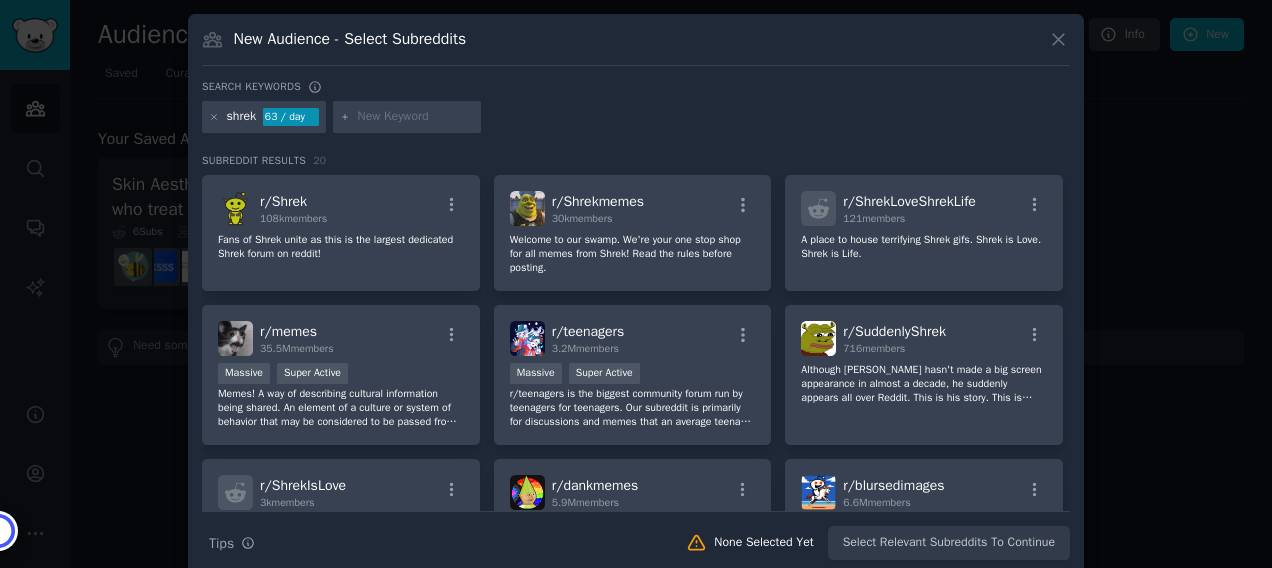 scroll, scrollTop: 19, scrollLeft: 0, axis: vertical 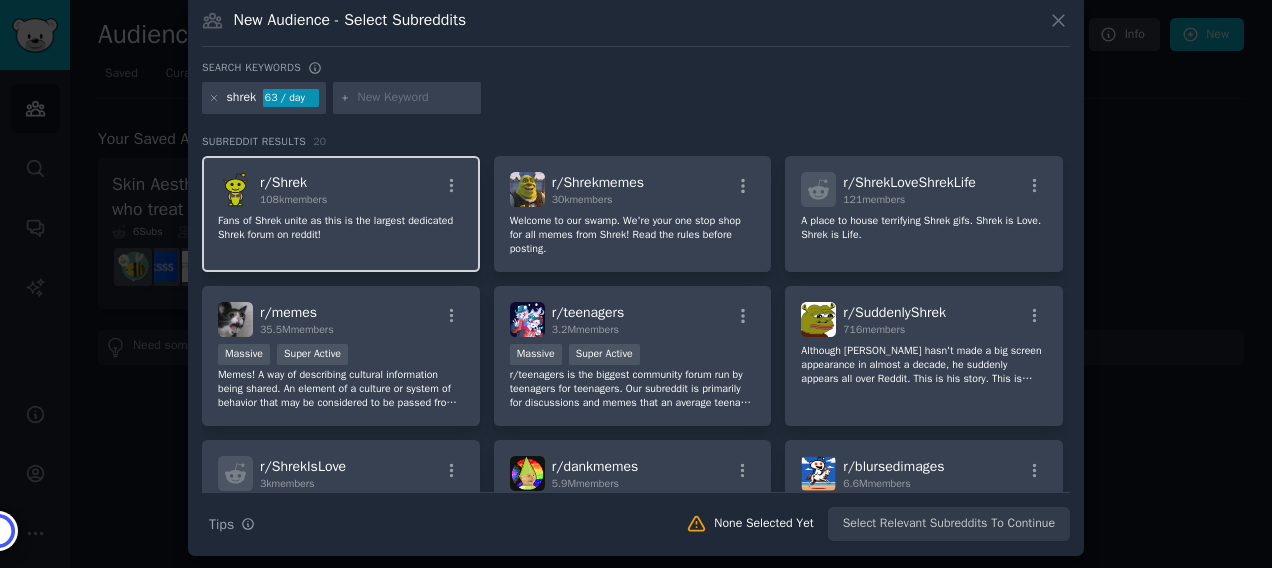 click on "r/ Shrek 108k  members" at bounding box center [341, 189] 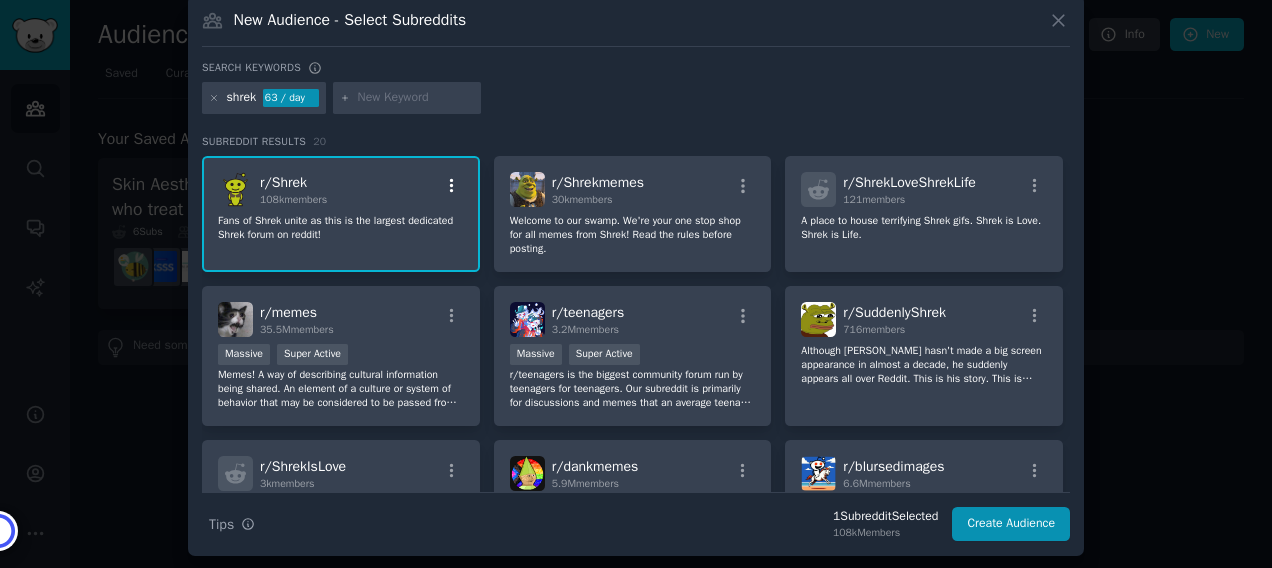 click 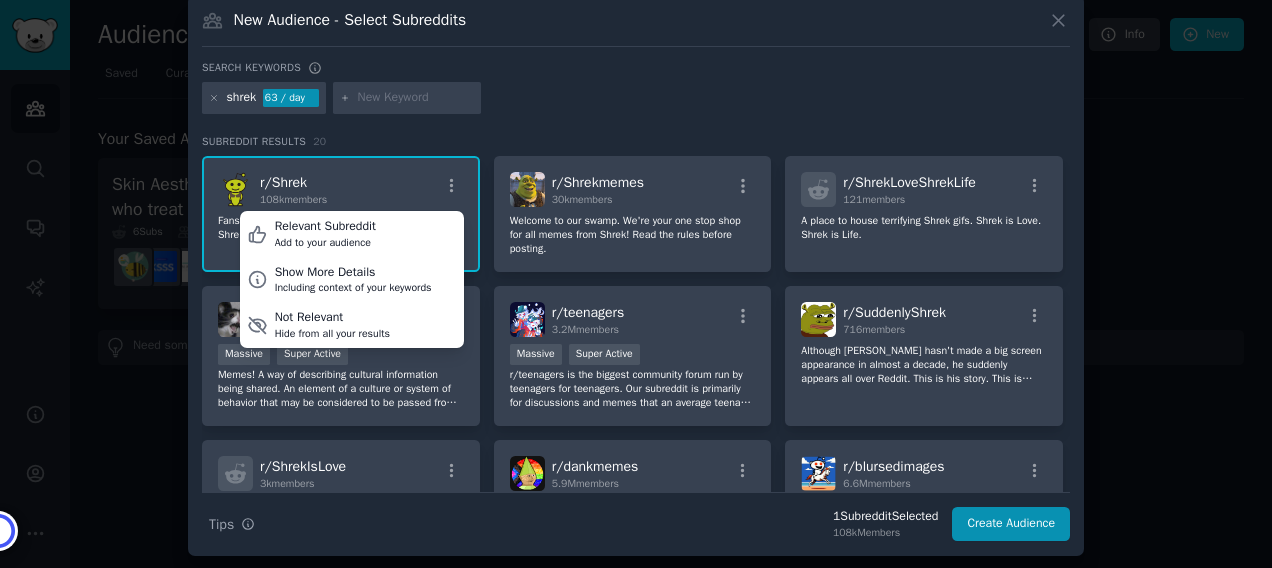 click on "r/ Shrek 108k  members Relevant Subreddit Add to your audience Show More Details Including context of your keywords Not Relevant Hide from all your results" at bounding box center [341, 189] 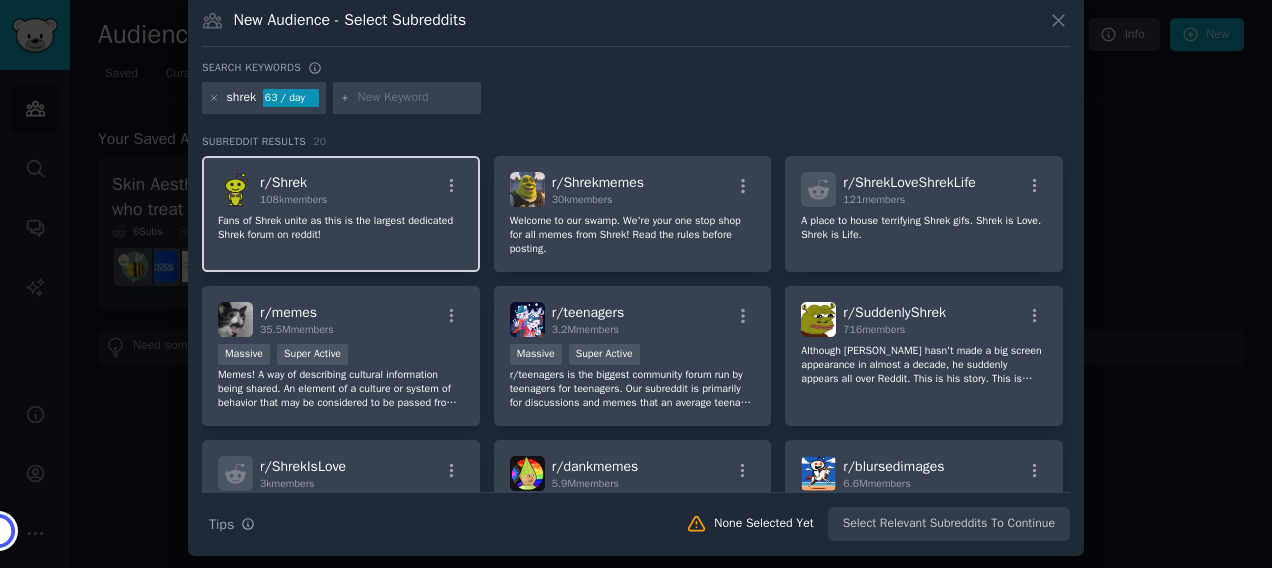 click on "Fans of Shrek unite as this is the largest dedicated Shrek forum on reddit!" 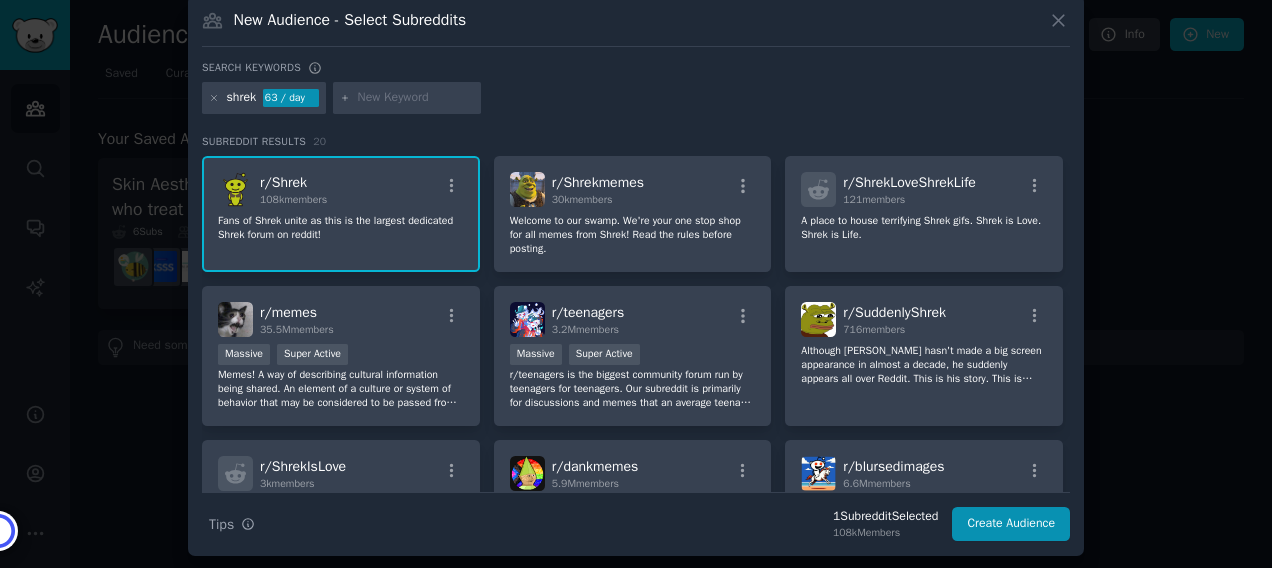 click on "Fans of Shrek unite as this is the largest dedicated Shrek forum on reddit!" 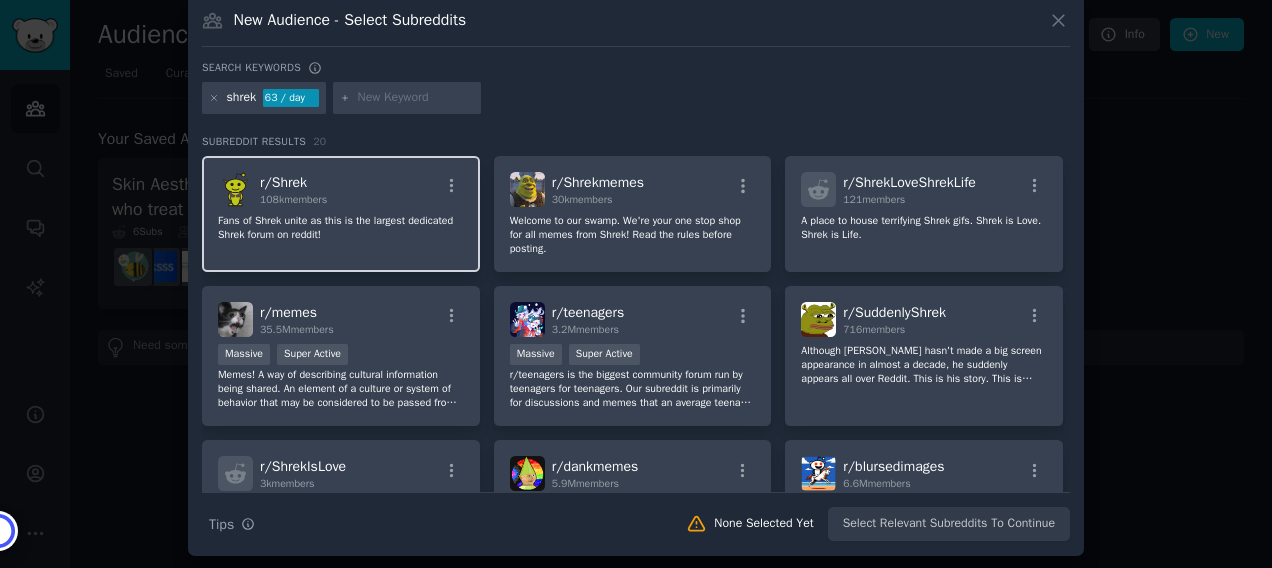 click on "r/ Shrek 108k  members" at bounding box center (341, 189) 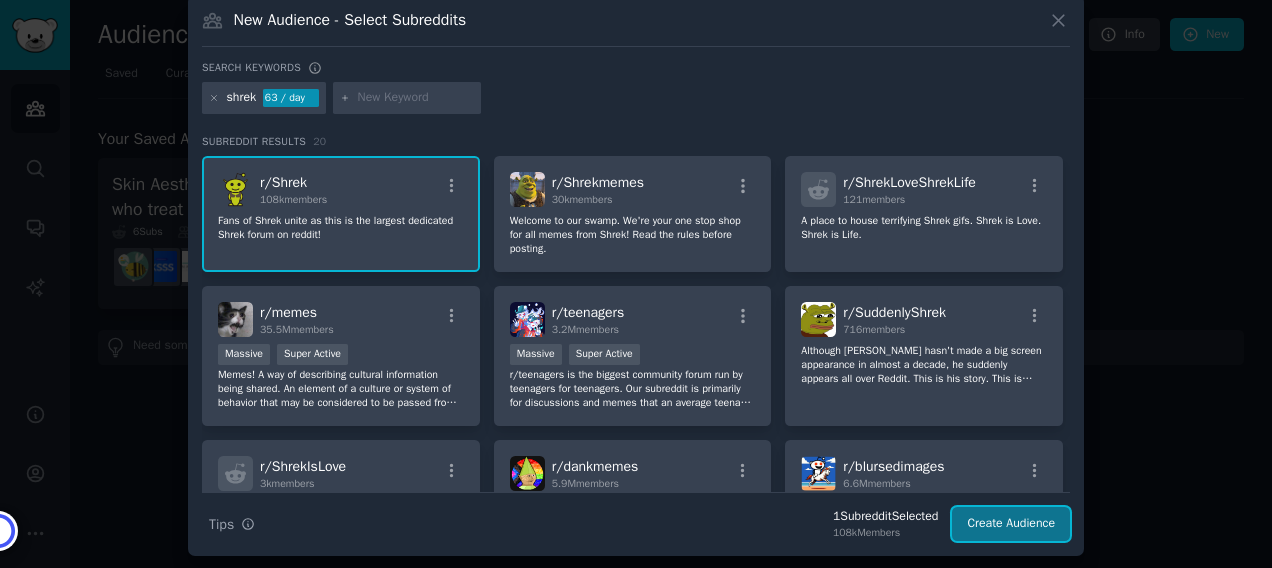 click on "Create Audience" at bounding box center (1011, 524) 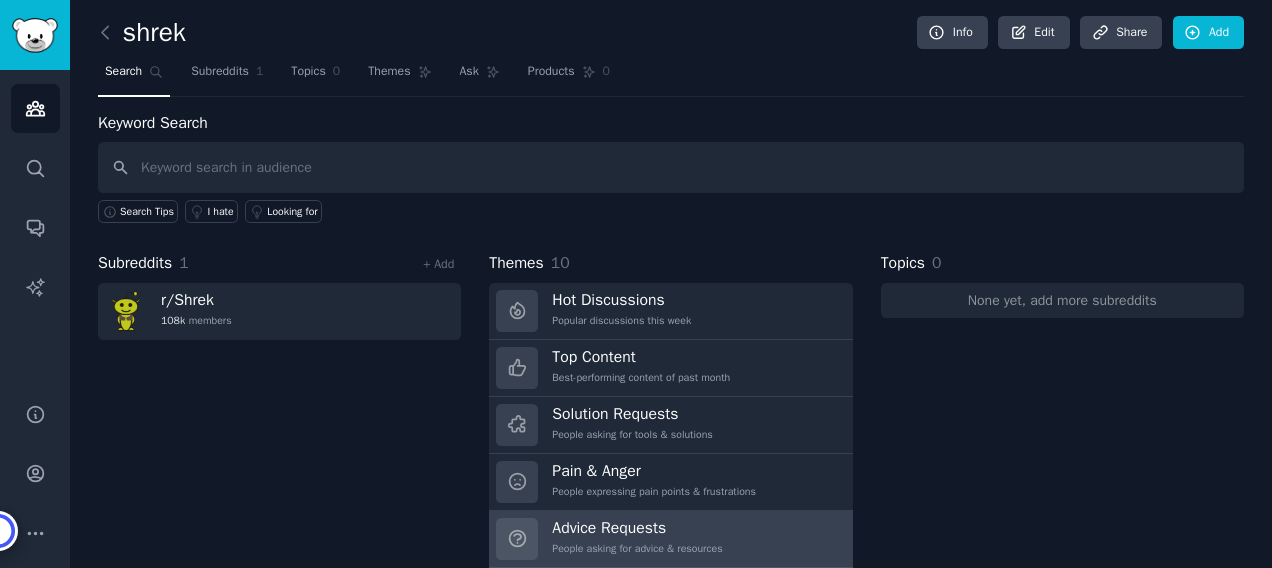 scroll, scrollTop: 0, scrollLeft: 0, axis: both 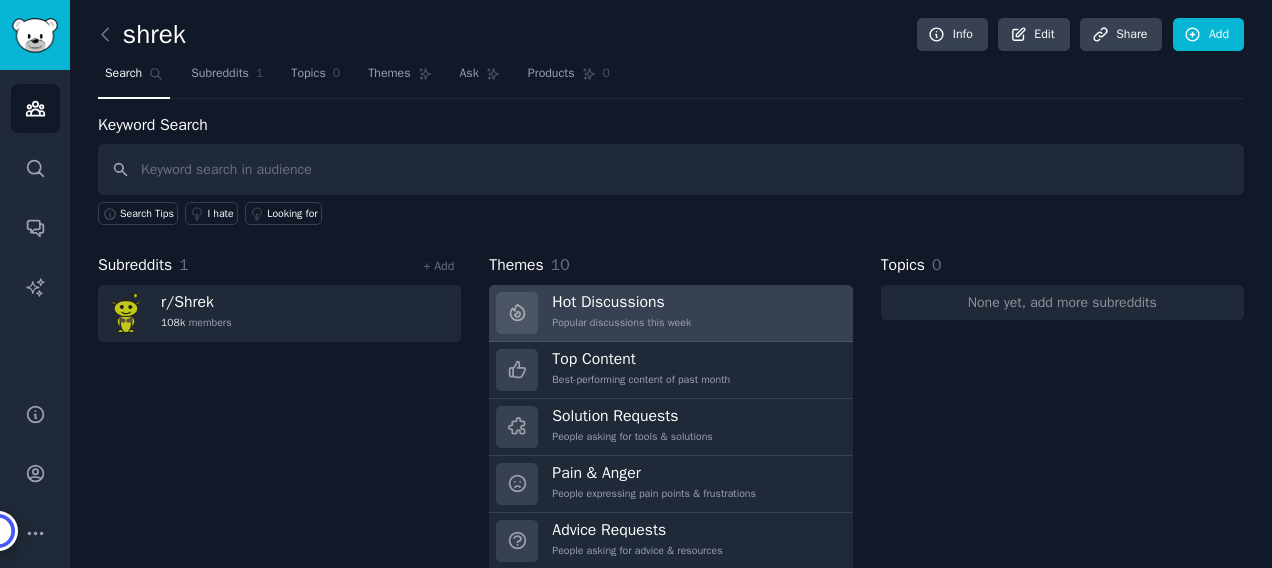 click on "Hot Discussions Popular discussions this week" at bounding box center (621, 313) 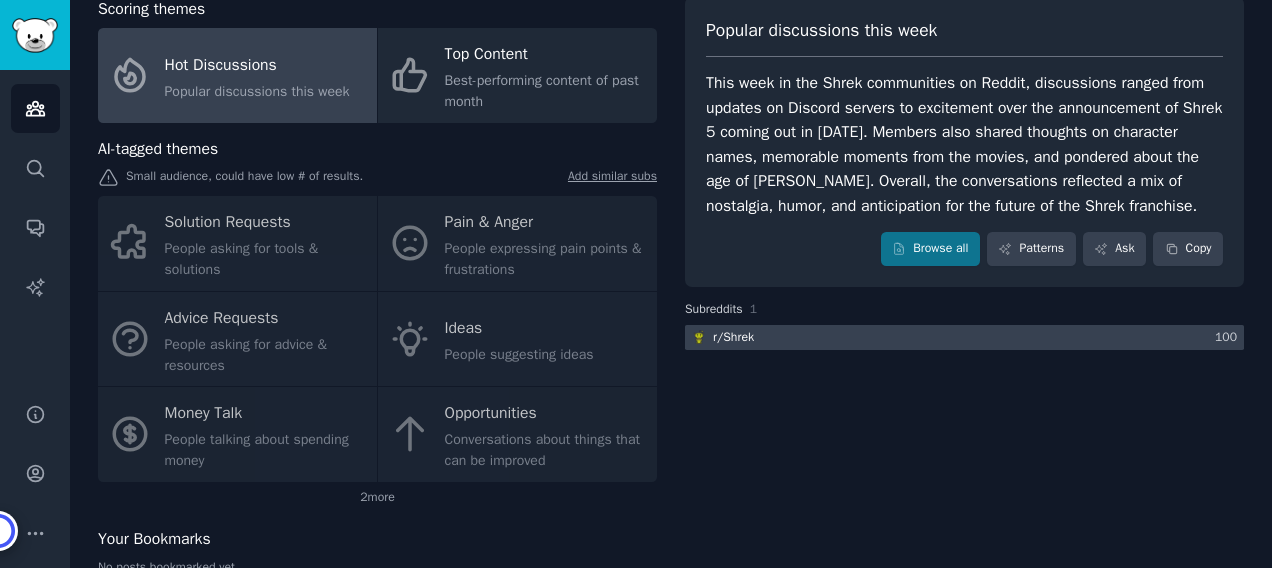 scroll, scrollTop: 103, scrollLeft: 0, axis: vertical 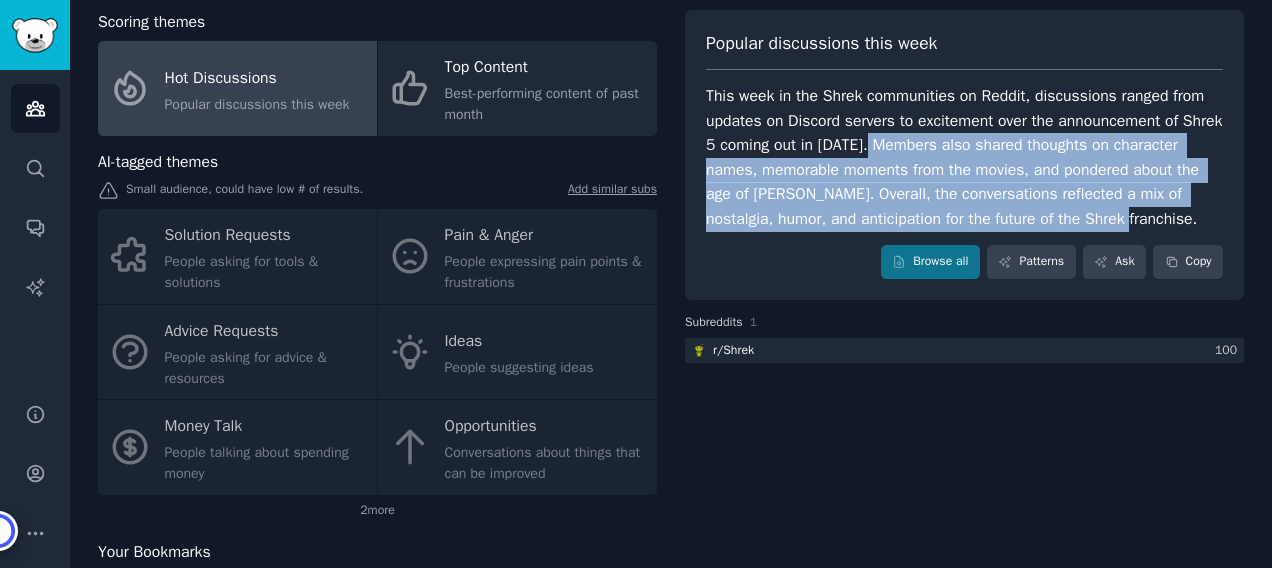 drag, startPoint x: 1154, startPoint y: 219, endPoint x: 918, endPoint y: 154, distance: 244.78766 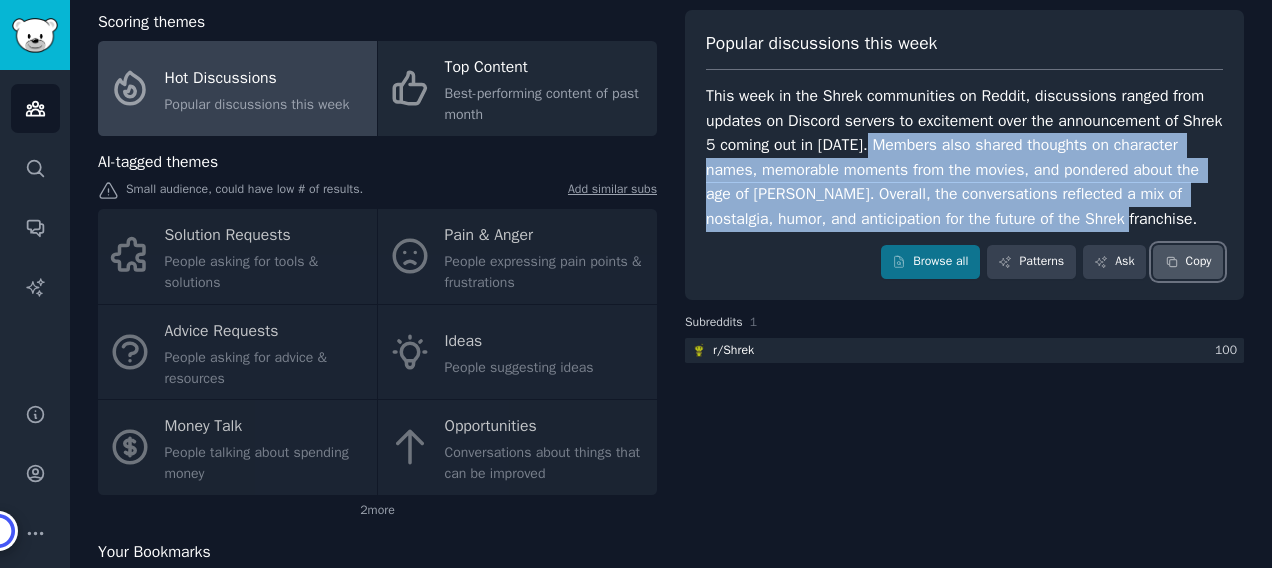 click on "Copy" at bounding box center (1188, 262) 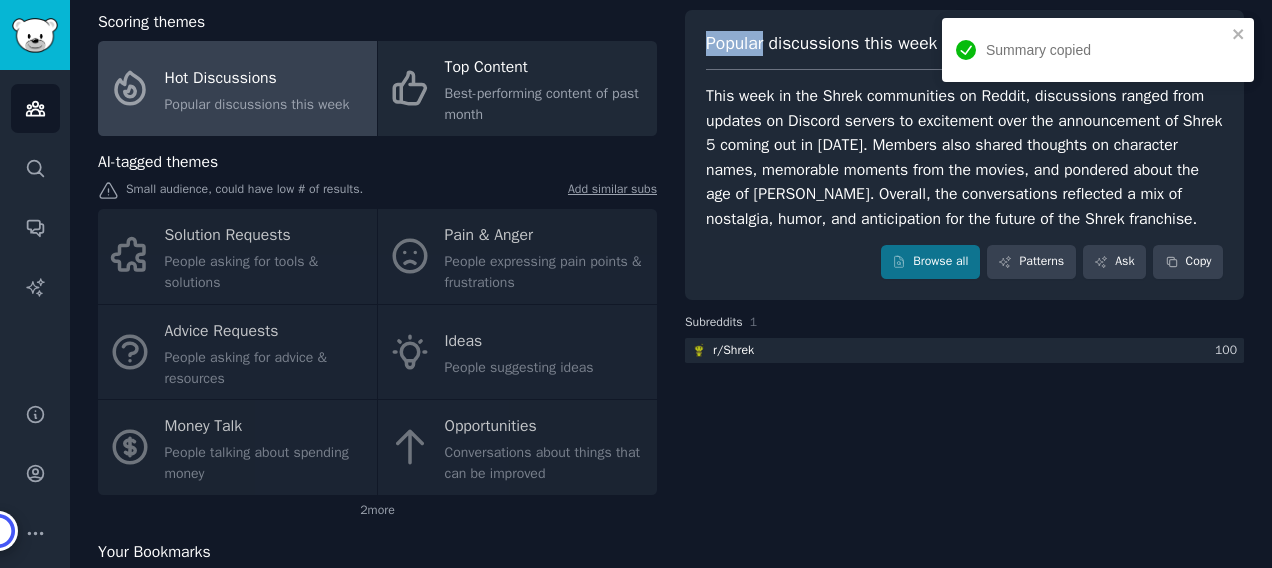 drag, startPoint x: 766, startPoint y: 47, endPoint x: 698, endPoint y: 40, distance: 68.359344 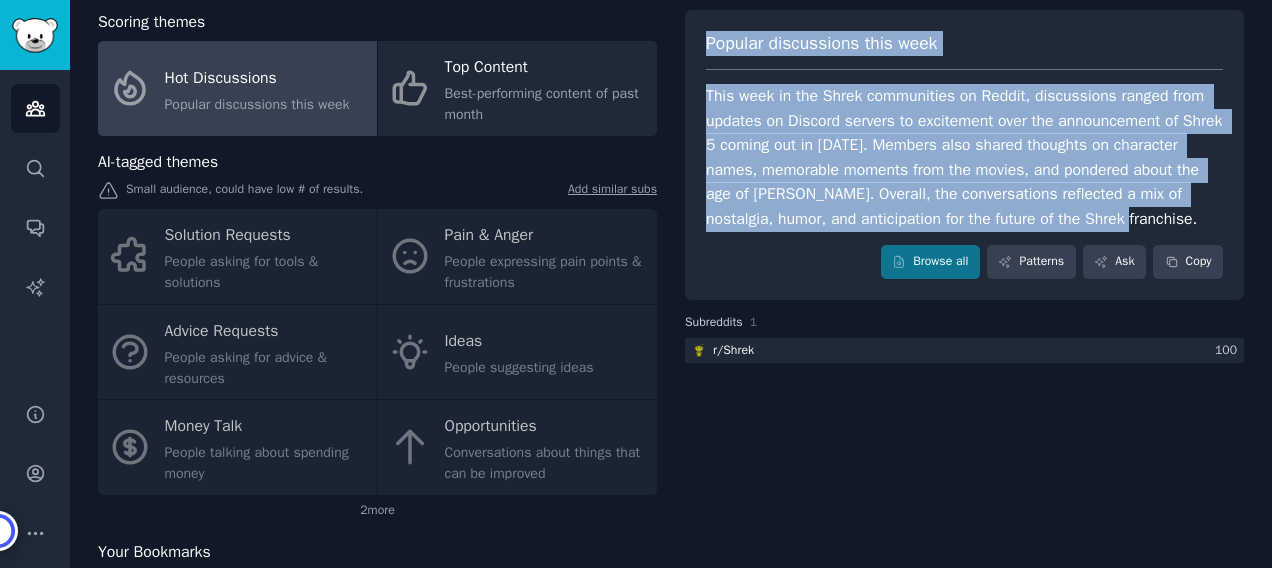 drag, startPoint x: 706, startPoint y: 38, endPoint x: 1155, endPoint y: 220, distance: 484.48425 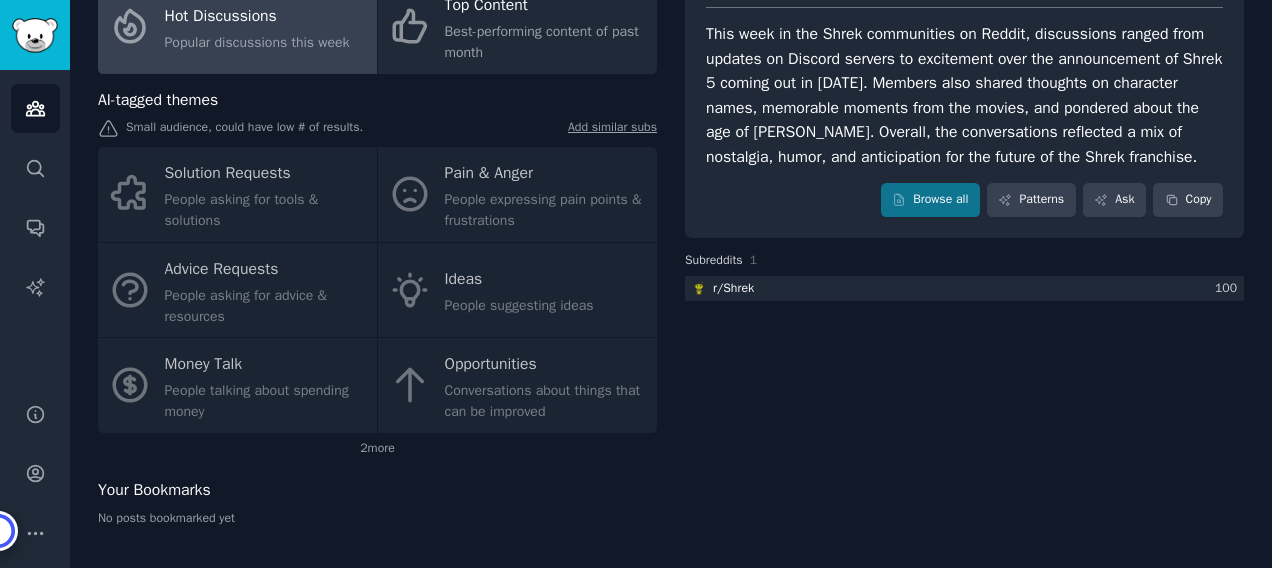 scroll, scrollTop: 0, scrollLeft: 0, axis: both 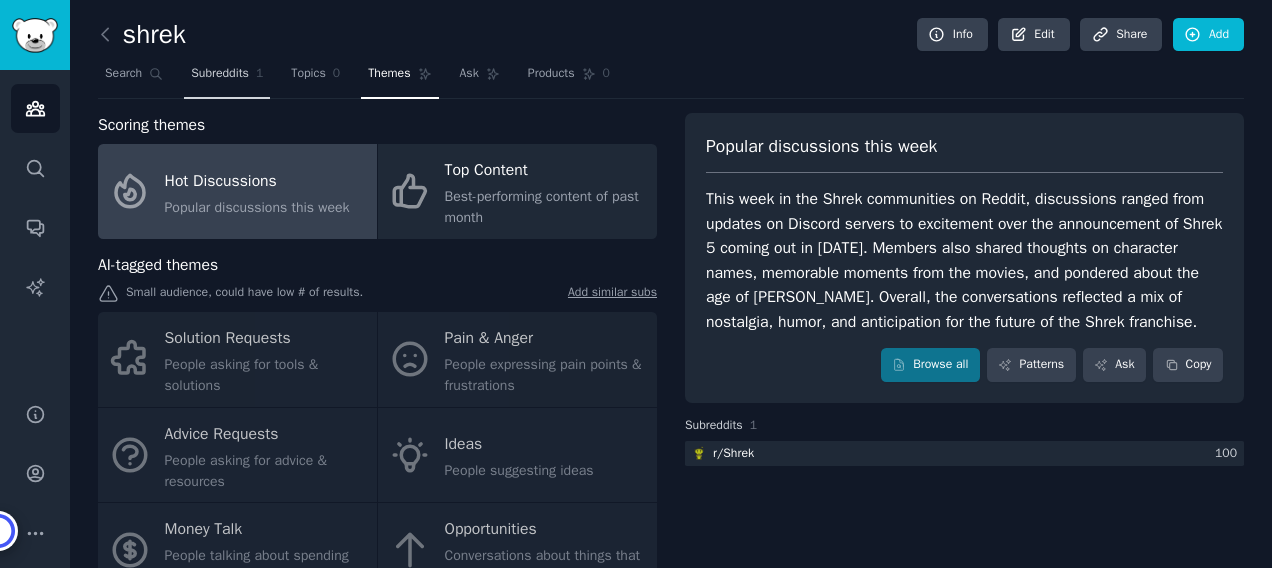 click on "Subreddits" at bounding box center (220, 74) 